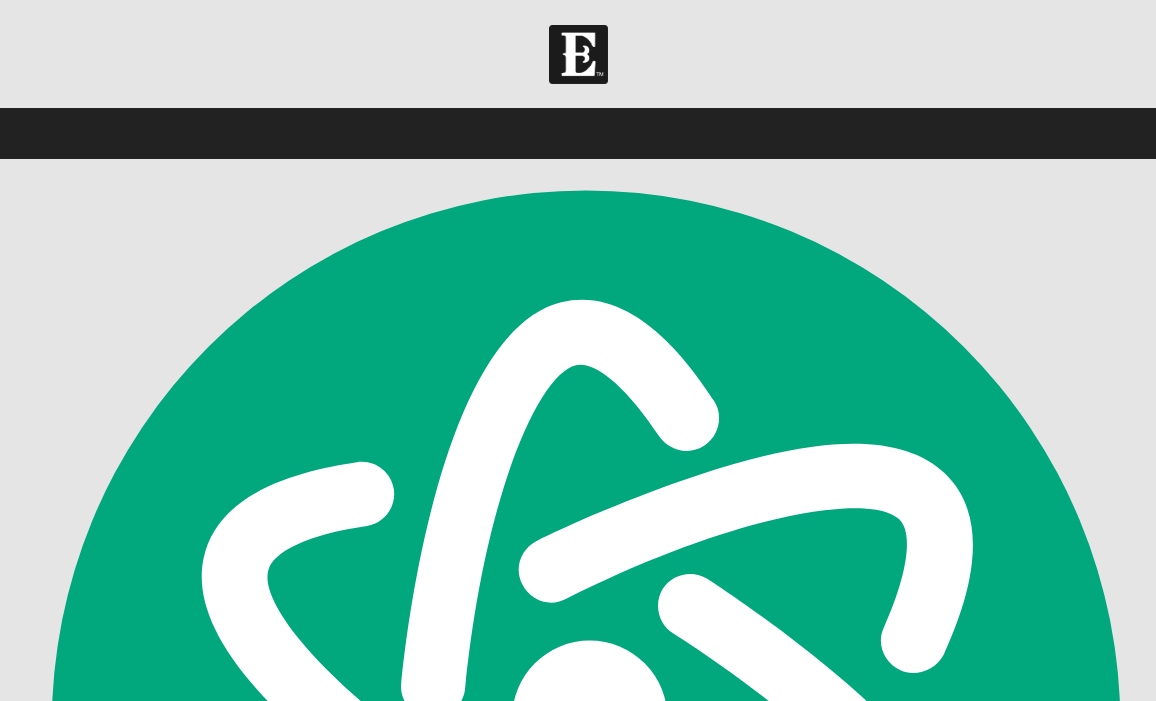scroll, scrollTop: 0, scrollLeft: 0, axis: both 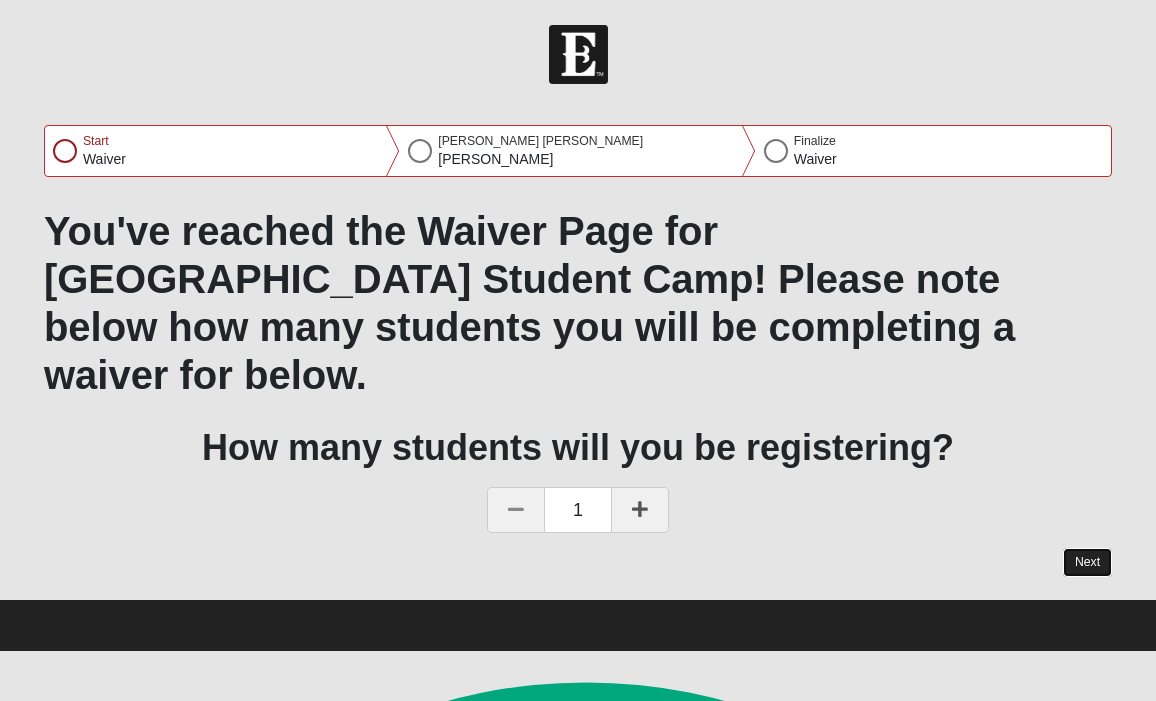 click on "Next" at bounding box center (1087, 562) 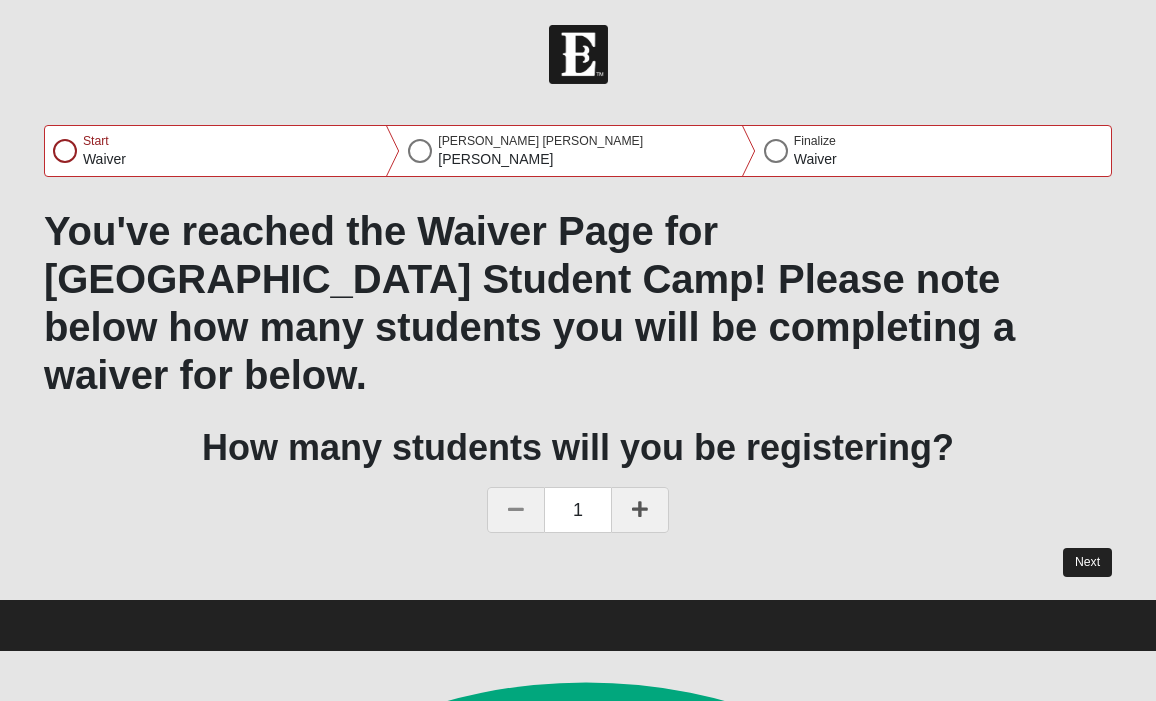 select on "2" 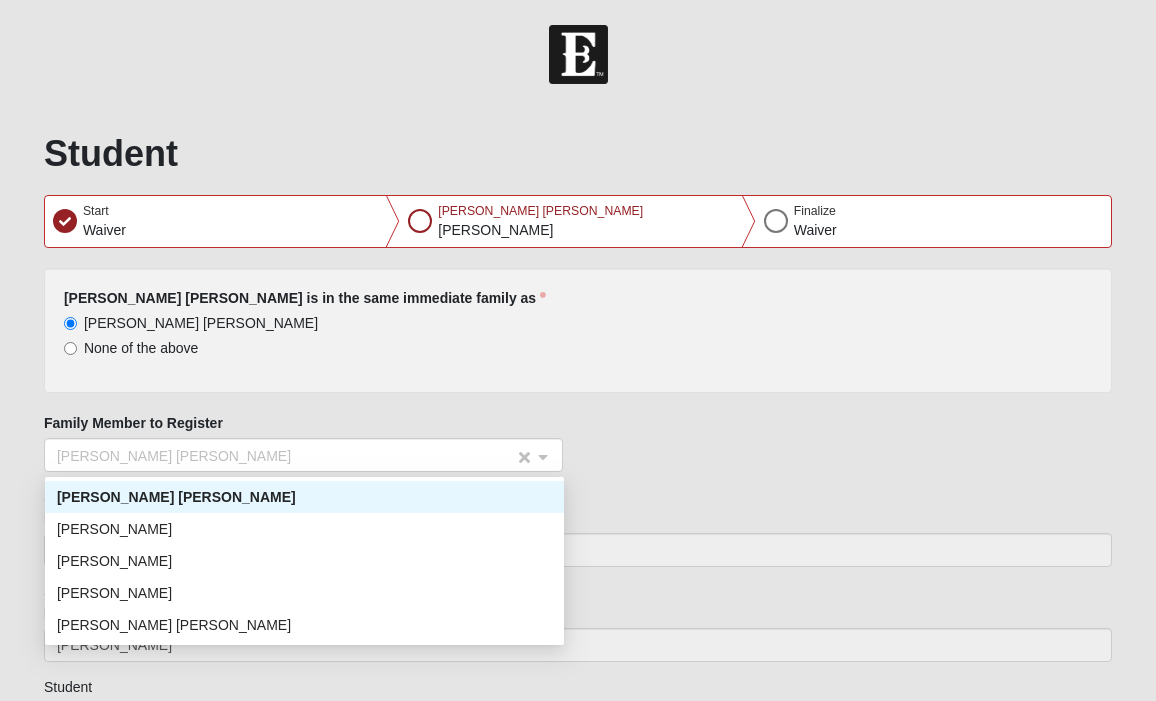 click on "[PERSON_NAME] [PERSON_NAME]" 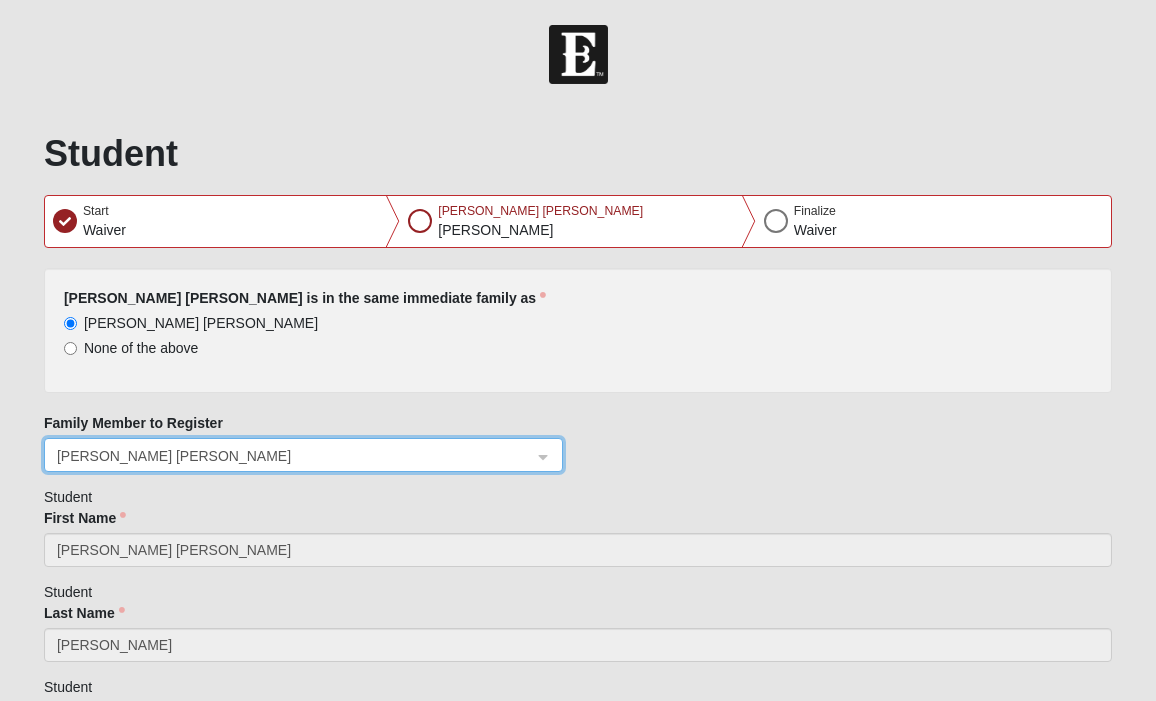 click on "Please correct the following:    [PERSON_NAME] [PERSON_NAME] is in the same immediate family as    [PERSON_NAME] [PERSON_NAME] None of the above     Family Member to Register    [PERSON_NAME] [PERSON_NAME] [PERSON_NAME] [PERSON_NAME] 927cc3e0-508e-489c-8c44-ea38dff6b896 8fbb80d8-c509-4318-81b0-3db6853397d9 [PERSON_NAME] [PERSON_NAME] [PERSON_NAME] [PERSON_NAME] [PERSON_NAME] [PERSON_NAME]   Student   First Name    [PERSON_NAME] [PERSON_NAME]       Student   Last Name    [PERSON_NAME]       Student   Mobile Phone    [PHONE_NUMBER]    Give your consent to receive SMS messages by simply checking the box.      Student   Email    [EMAIL_ADDRESS][DOMAIN_NAME]   Enter the primary phone number for the parent/legal guardian.  This would be the primary point of contact for all members of a family.   Home Phone        Campus    [GEOGRAPHIC_DATA]
Student   Birthday    Jan Feb Mar Apr May Jun [DATE] Aug Sep Oct Nov [DATE] 2 3 4 5 6 7 8 9 10 11 12 13 14 15 16 17 18 19 20 21 22 23 24 25 26 27 28 / 2025 2024 2023 2022 2021 2020 2019 2018 2017 2016 2015 2014 2013 2012 2011 2010 2009" at bounding box center (578, 2134) 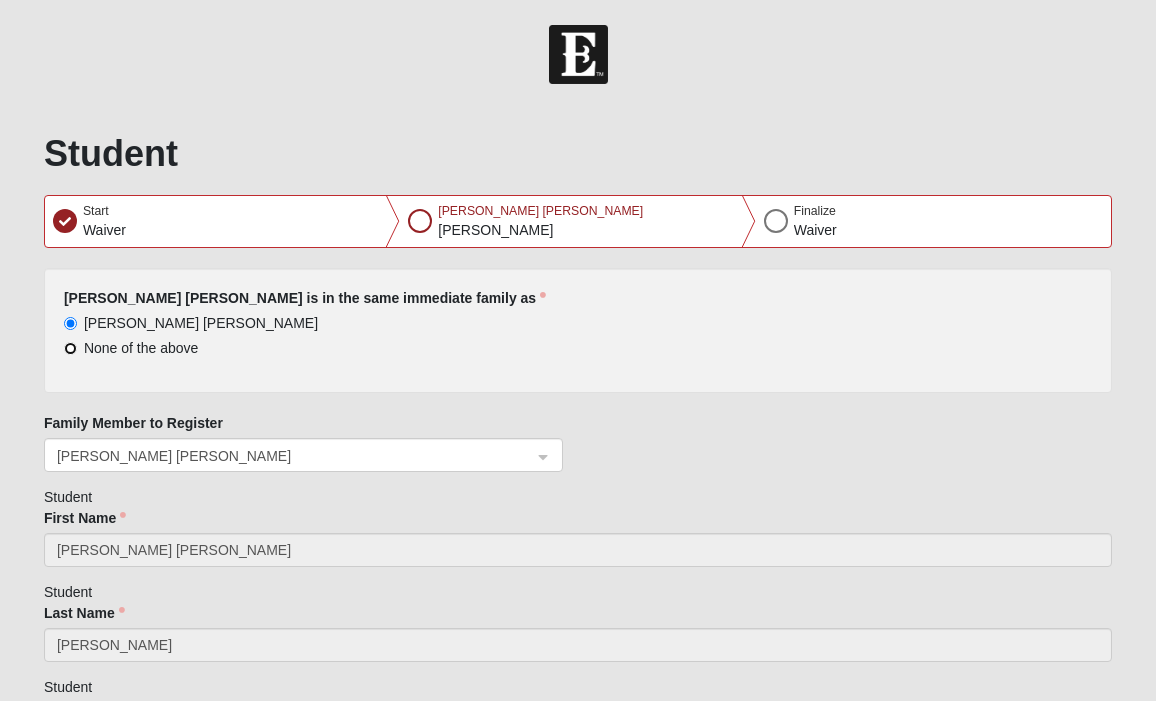 click on "None of the above" at bounding box center (70, 348) 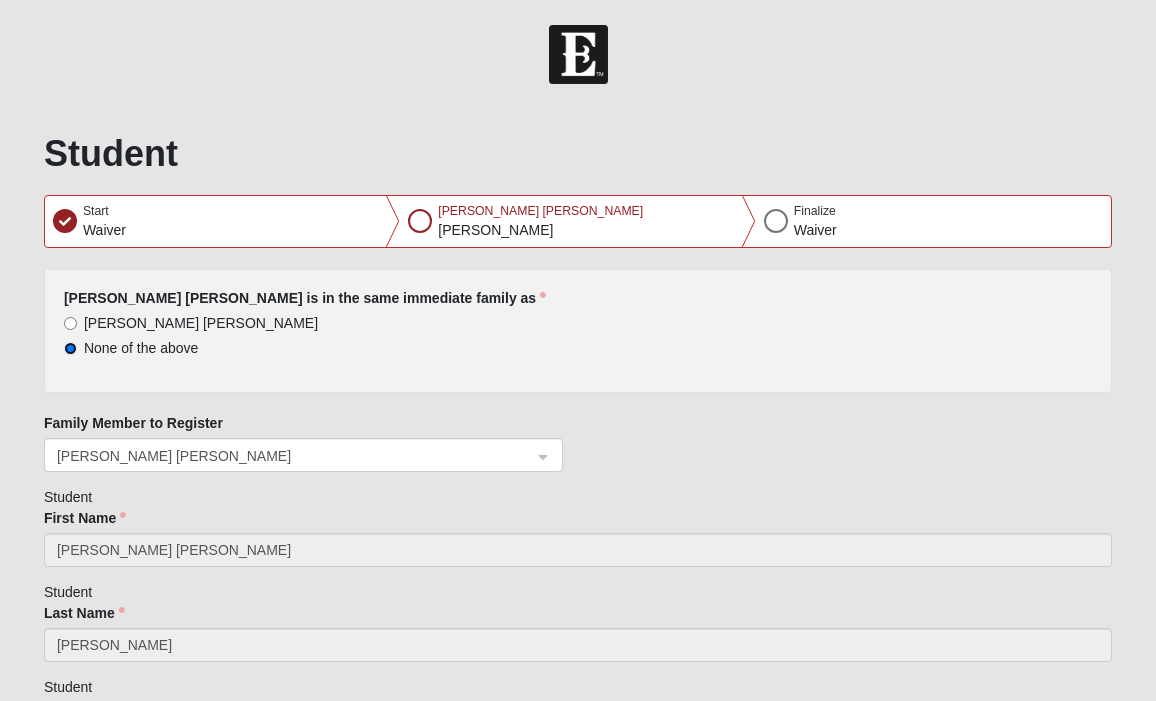 type 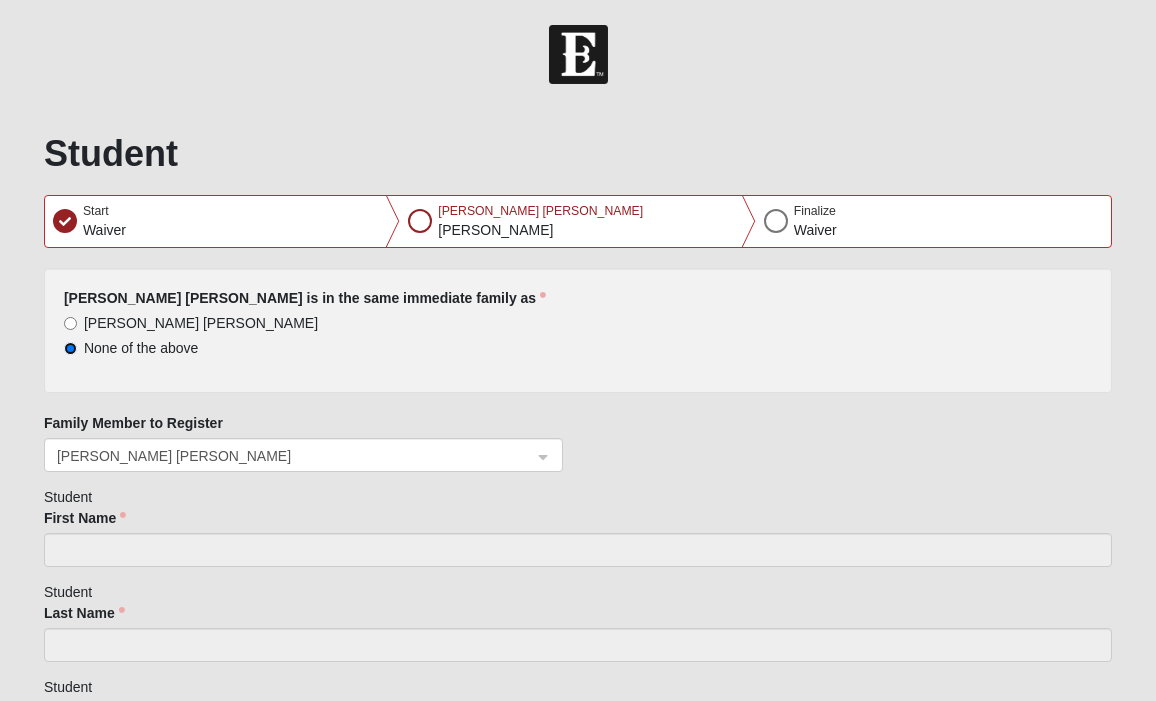 select on "0" 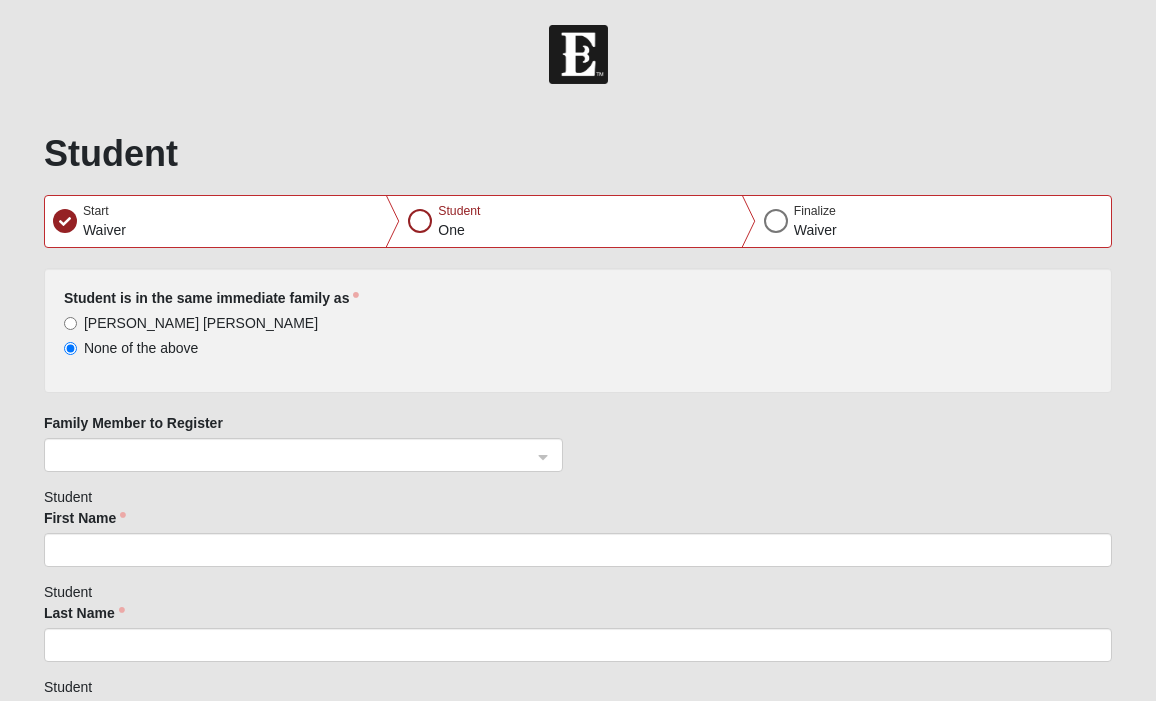 click at bounding box center (296, 454) 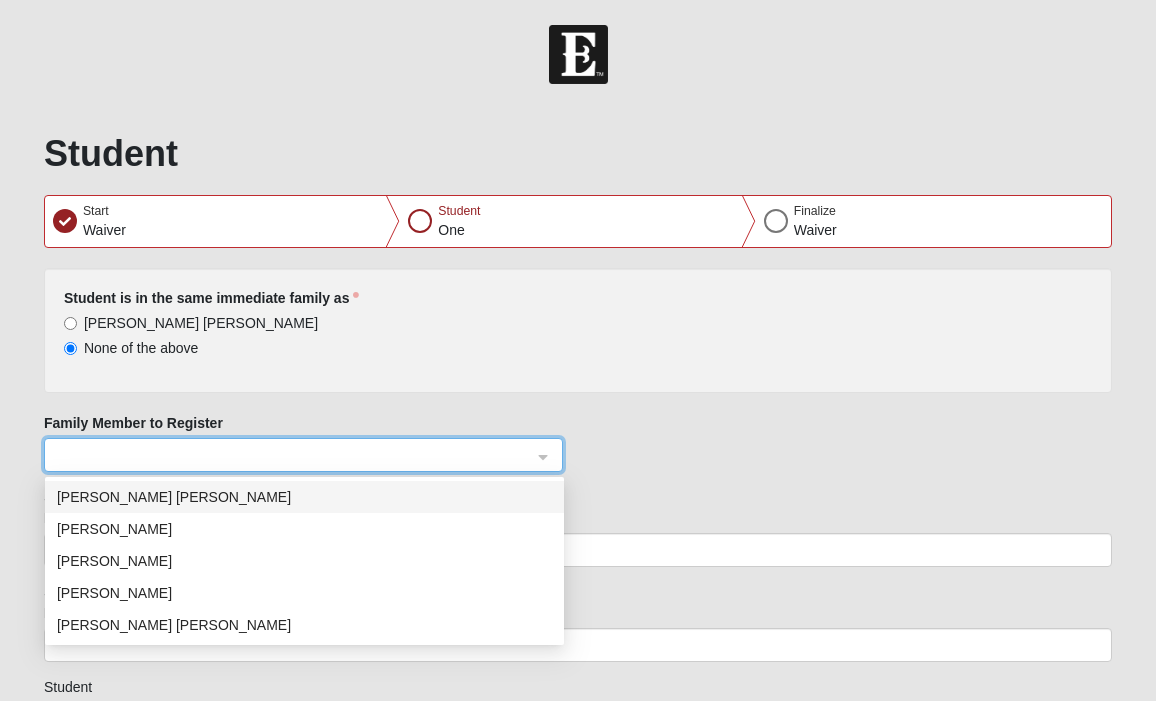 click 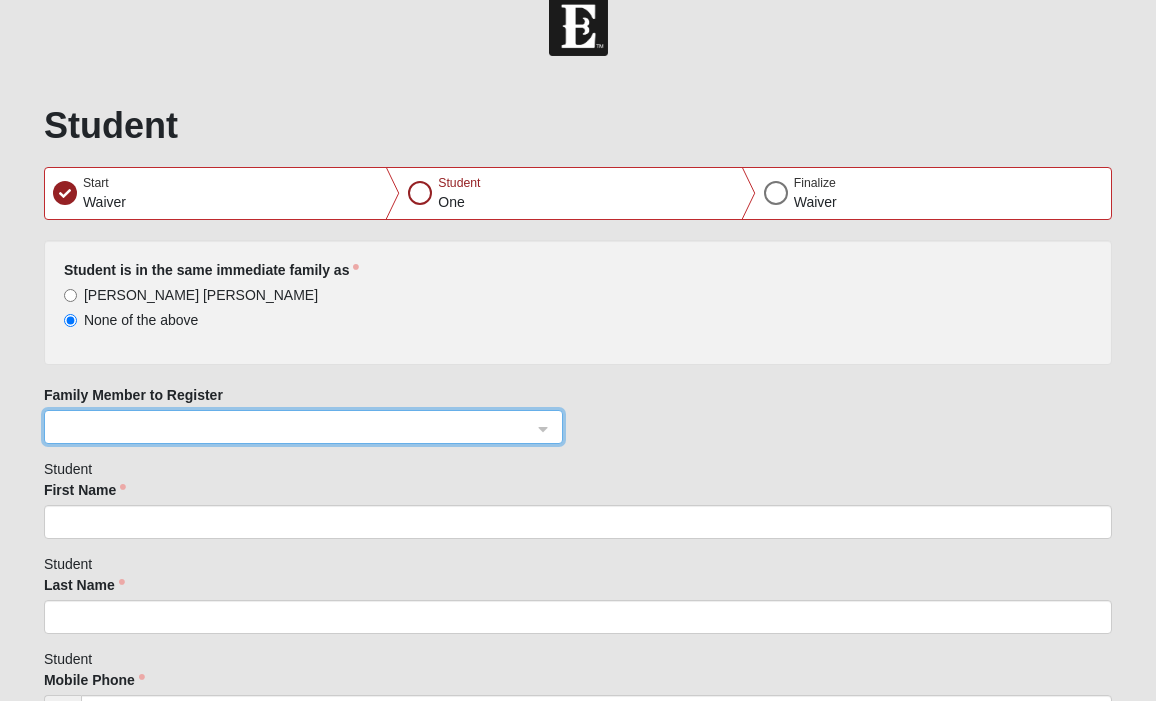 scroll, scrollTop: 51, scrollLeft: 0, axis: vertical 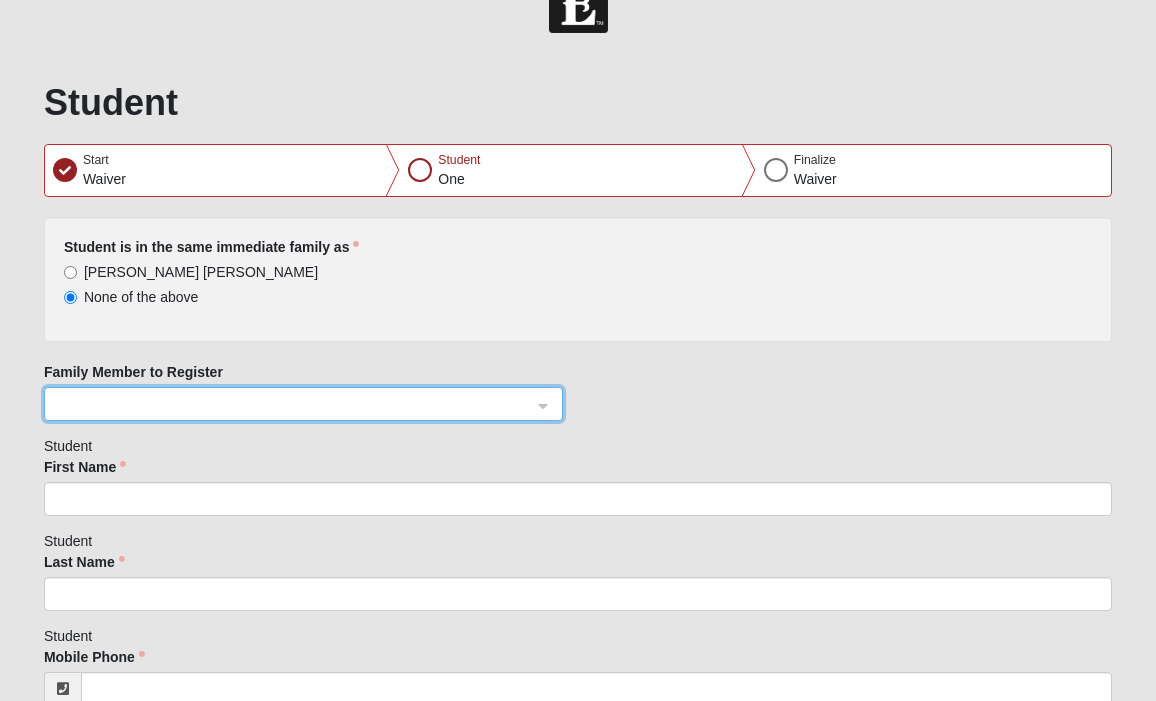 click 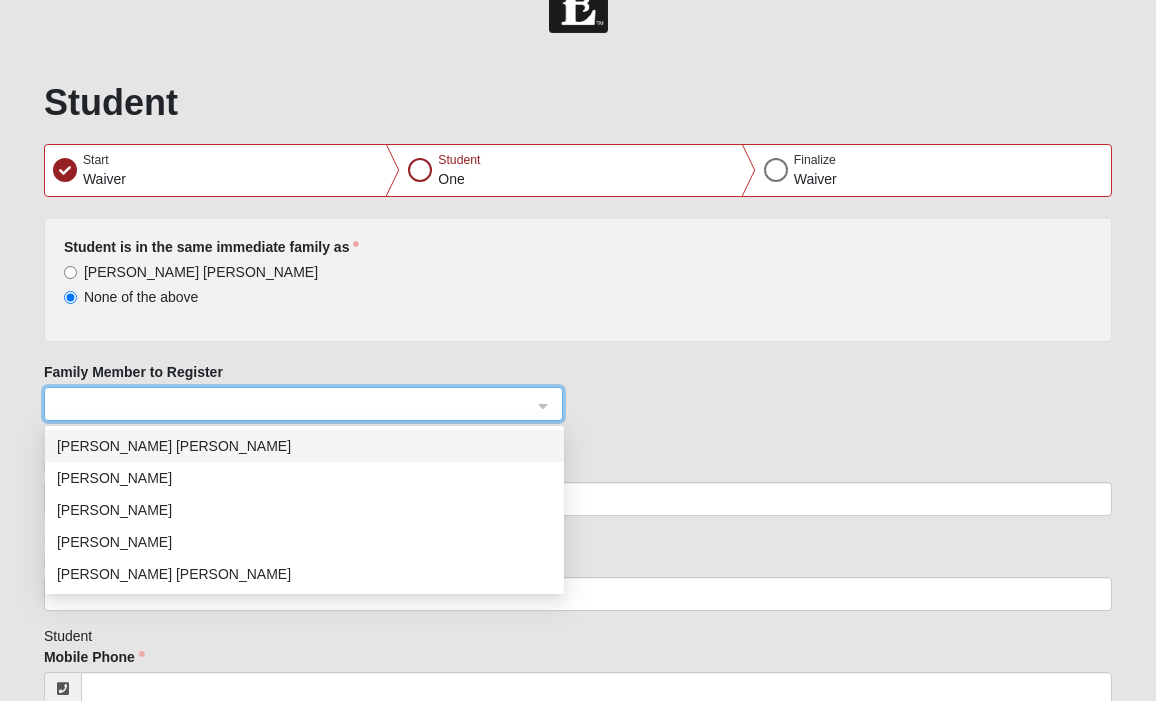 click on "[PERSON_NAME] [PERSON_NAME]" at bounding box center [304, 446] 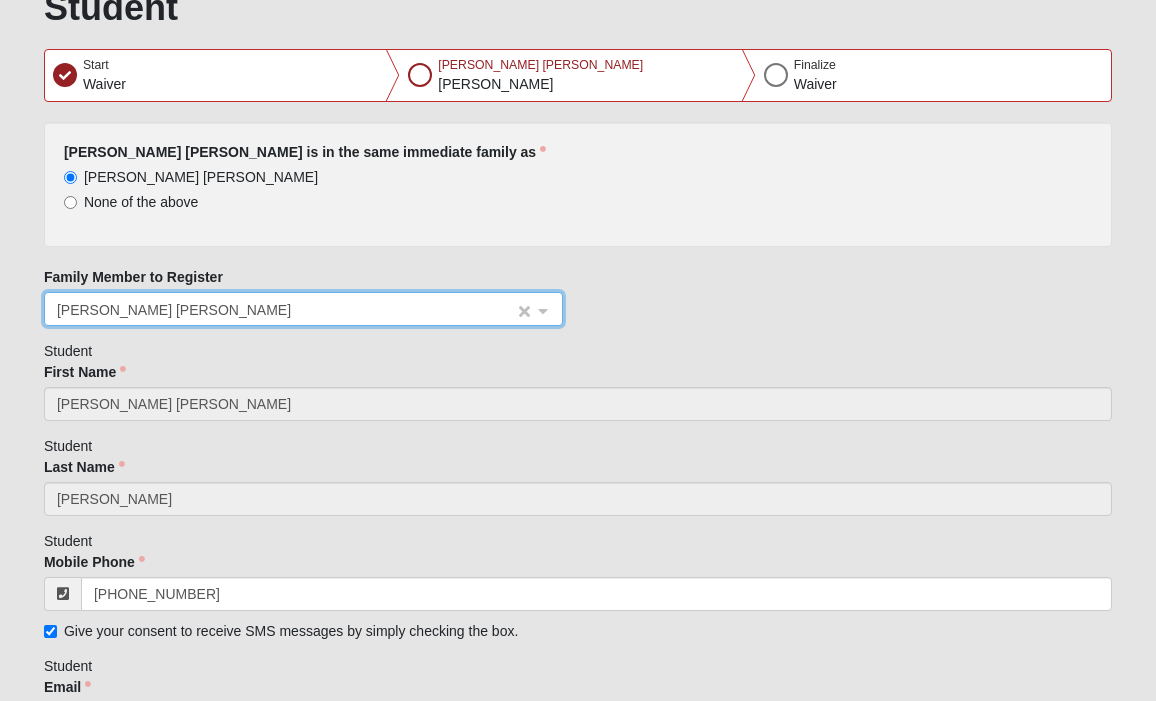 scroll, scrollTop: 133, scrollLeft: 0, axis: vertical 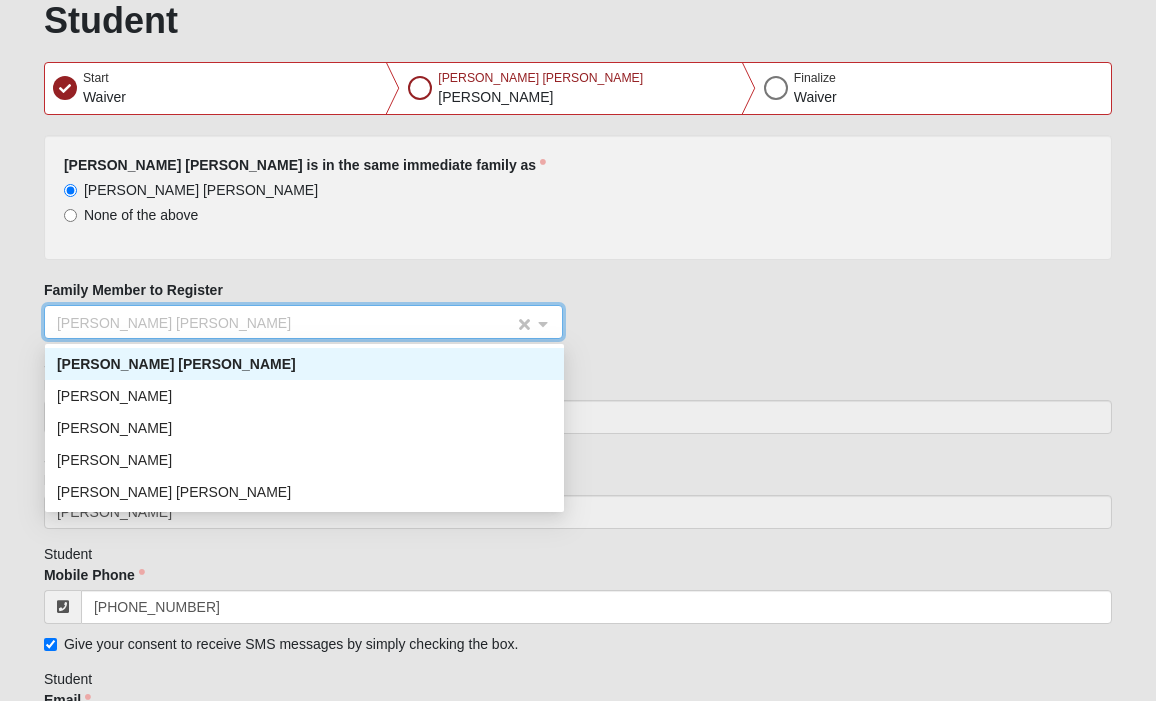 click on "[PERSON_NAME] [PERSON_NAME]" 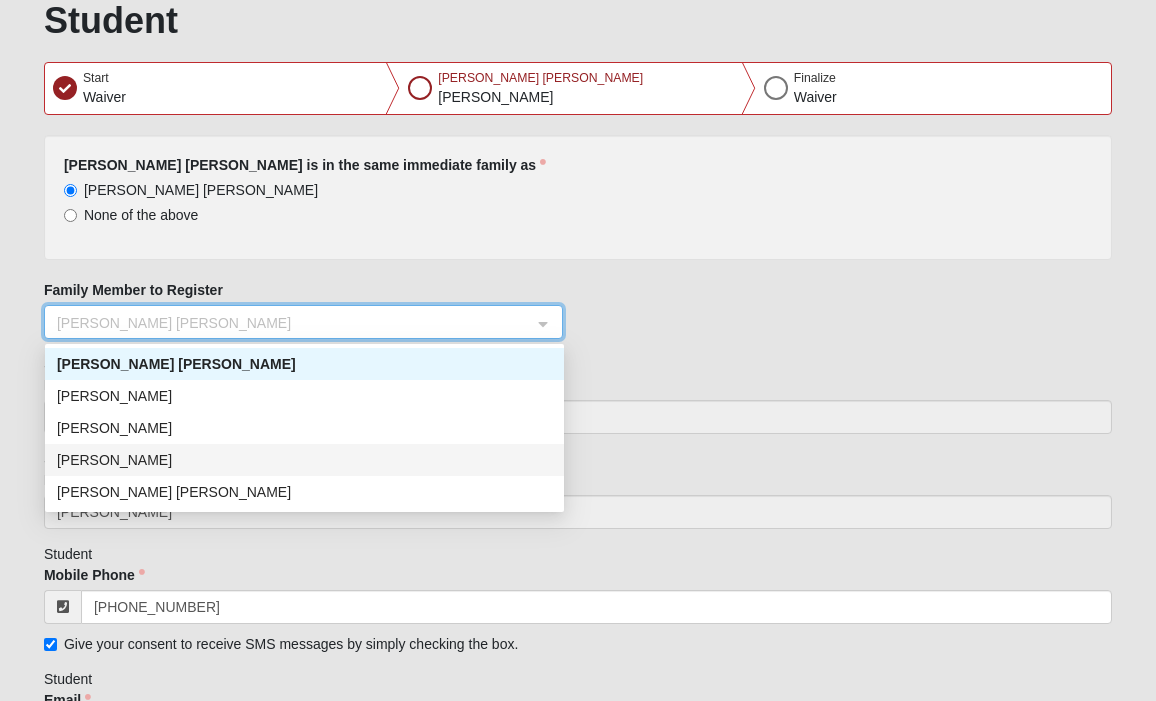 click on "[PERSON_NAME]" at bounding box center [304, 460] 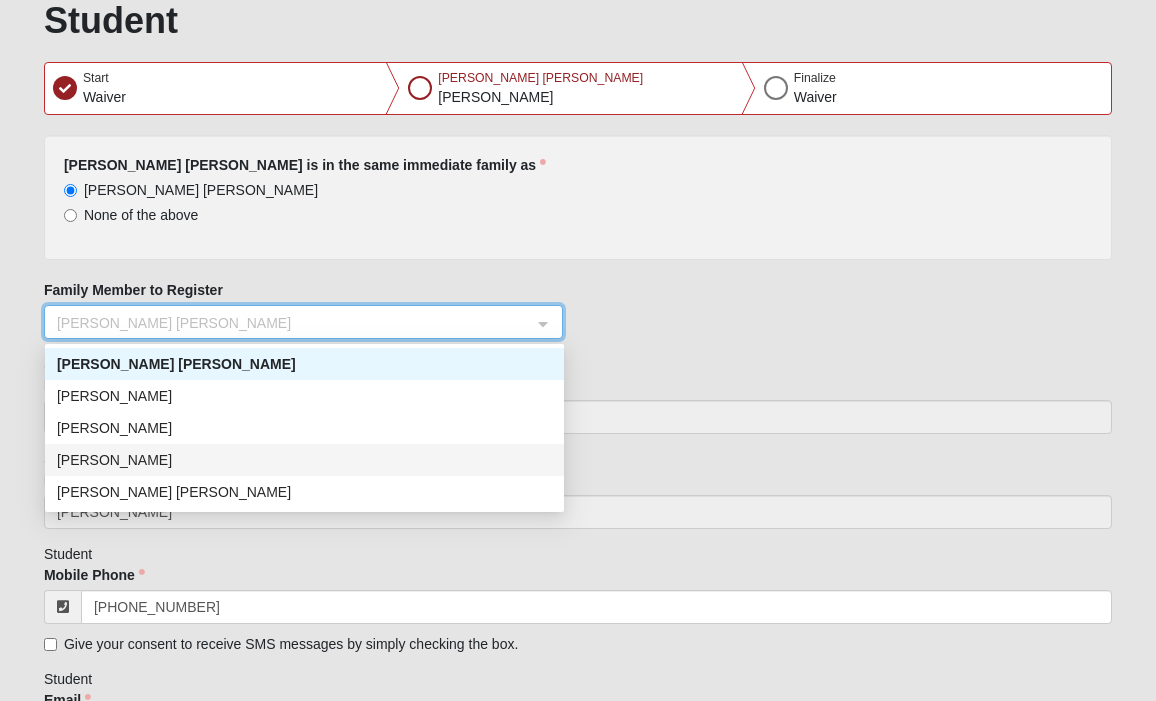 type on "[PERSON_NAME]" 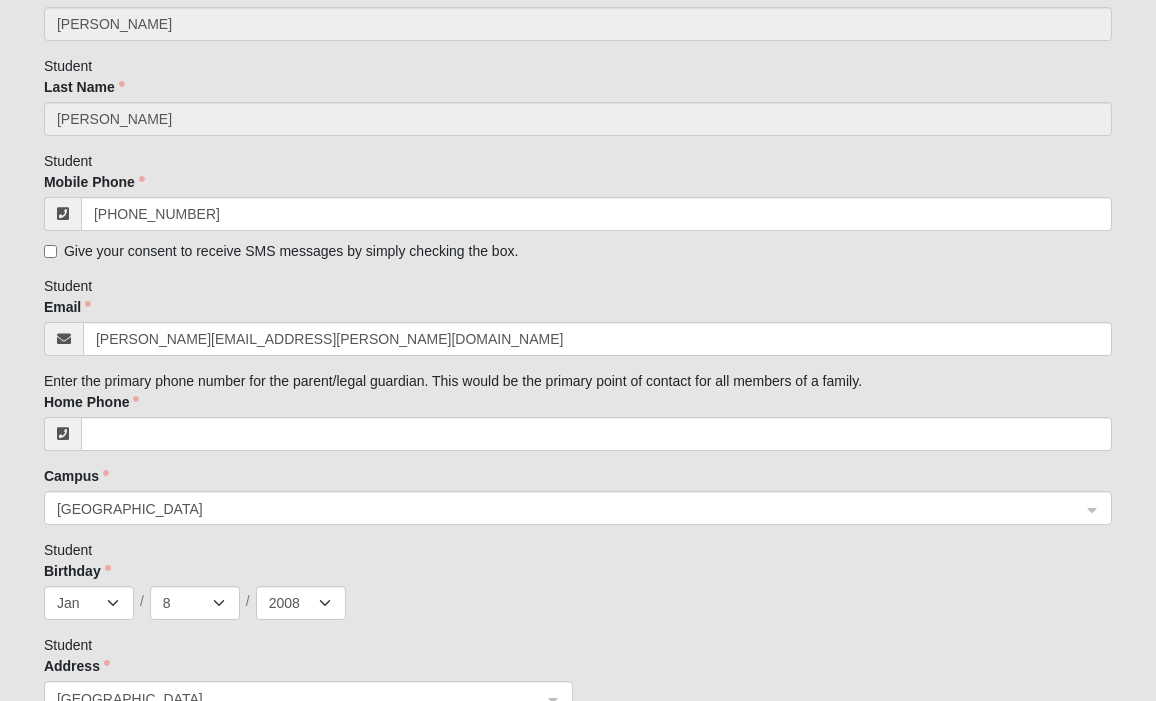 scroll, scrollTop: 537, scrollLeft: 0, axis: vertical 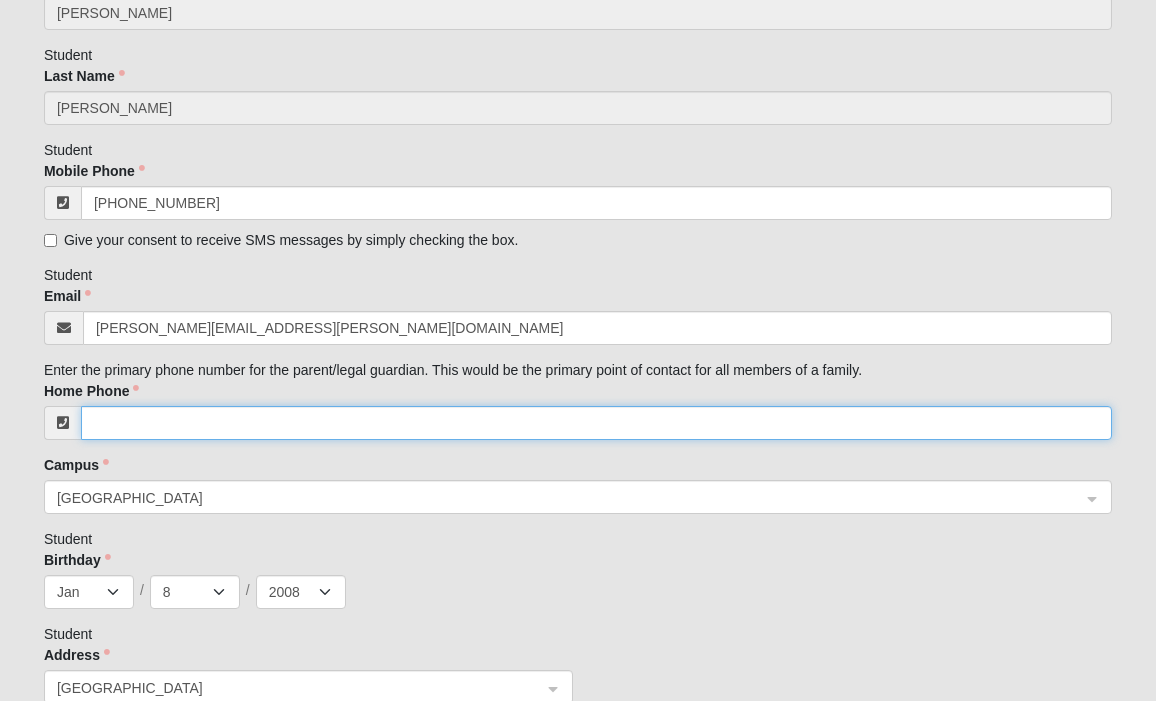 click on "Home Phone" at bounding box center (596, 423) 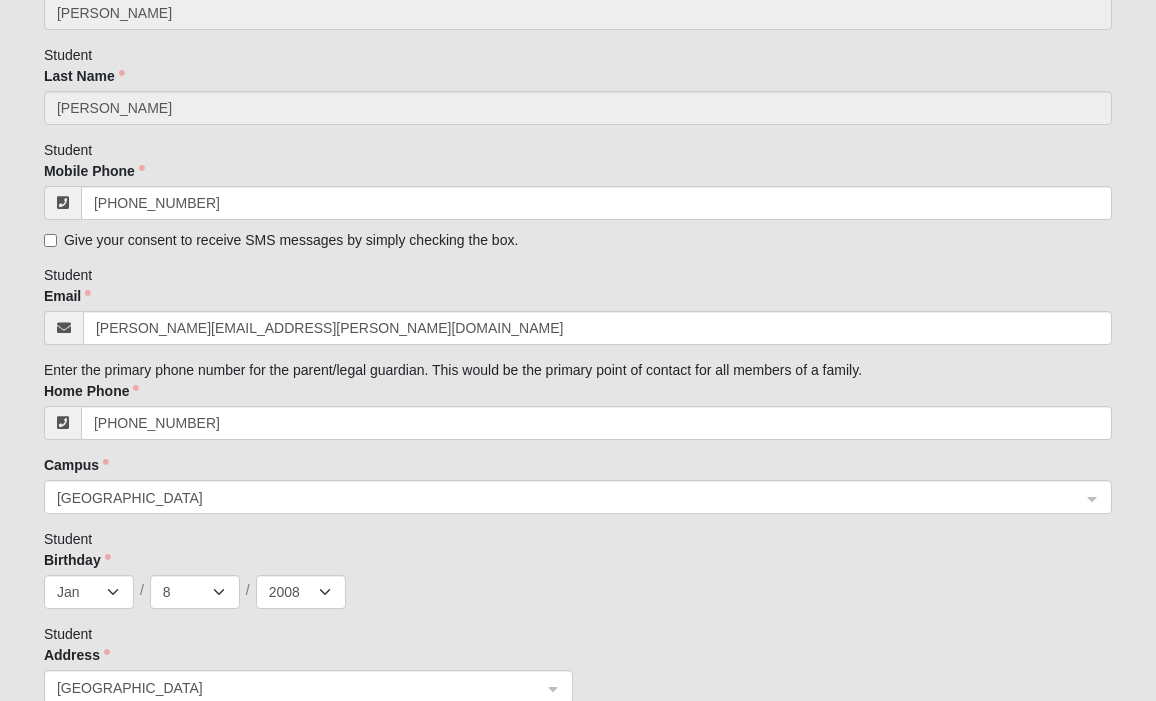 type on "k. [PERSON_NAME]" 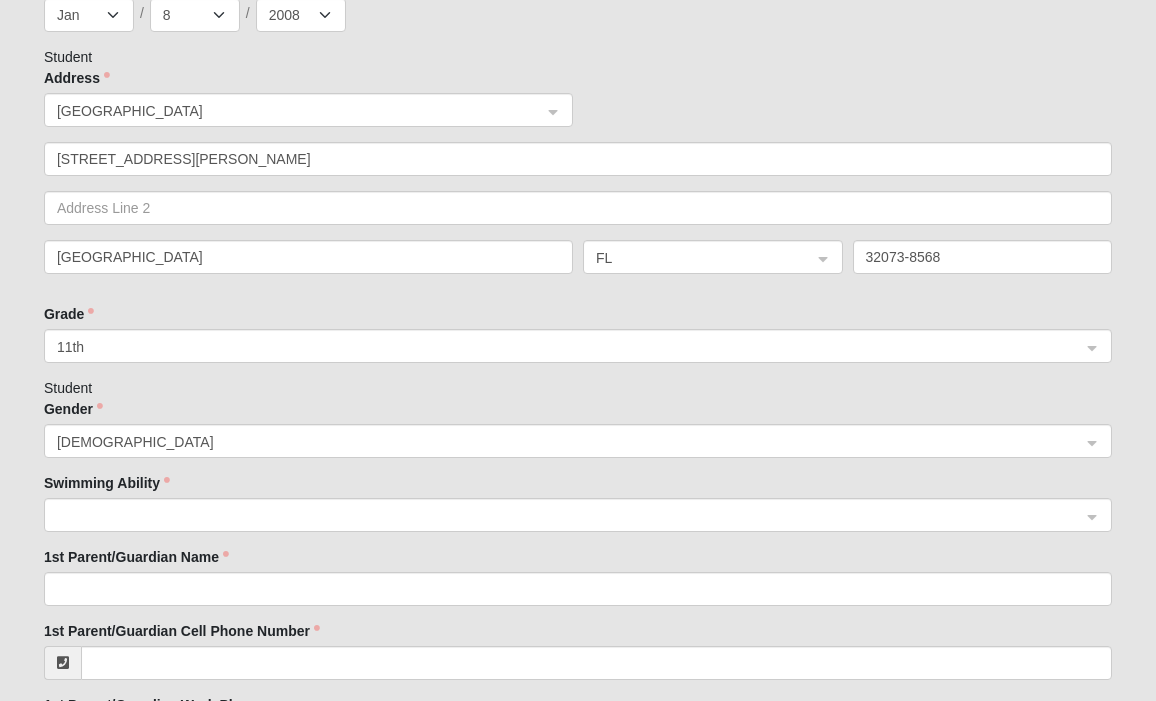 scroll, scrollTop: 1116, scrollLeft: 0, axis: vertical 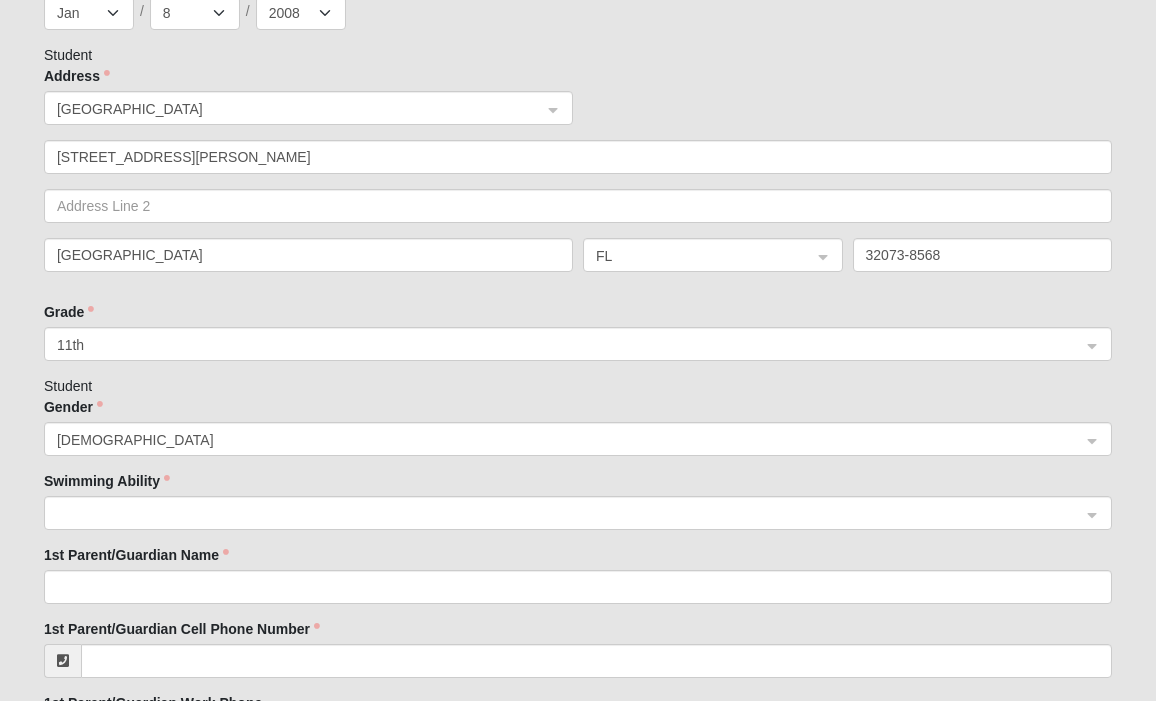 click 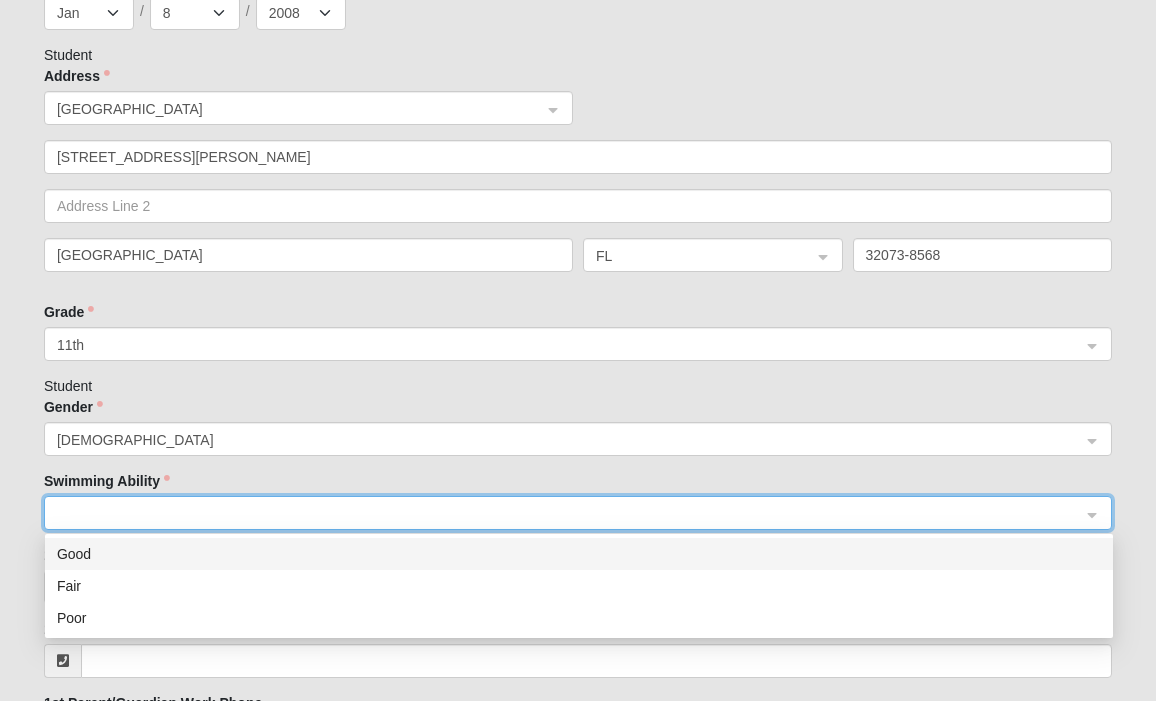 click on "Good" at bounding box center [579, 554] 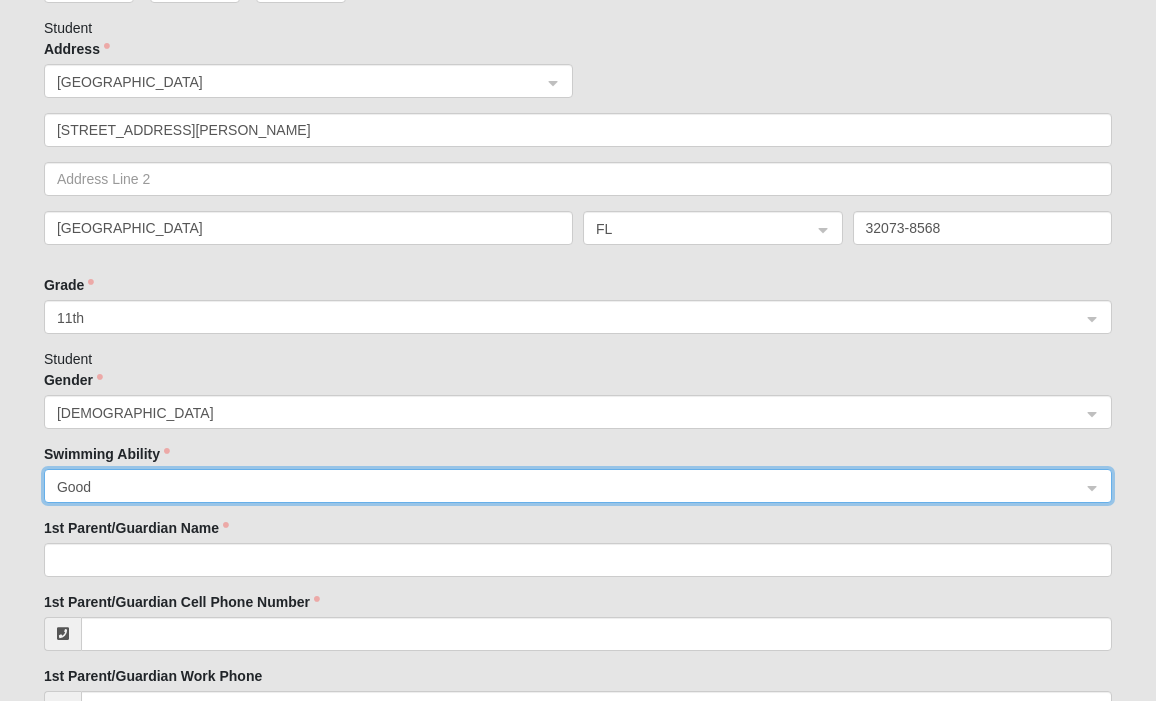 scroll, scrollTop: 1144, scrollLeft: 0, axis: vertical 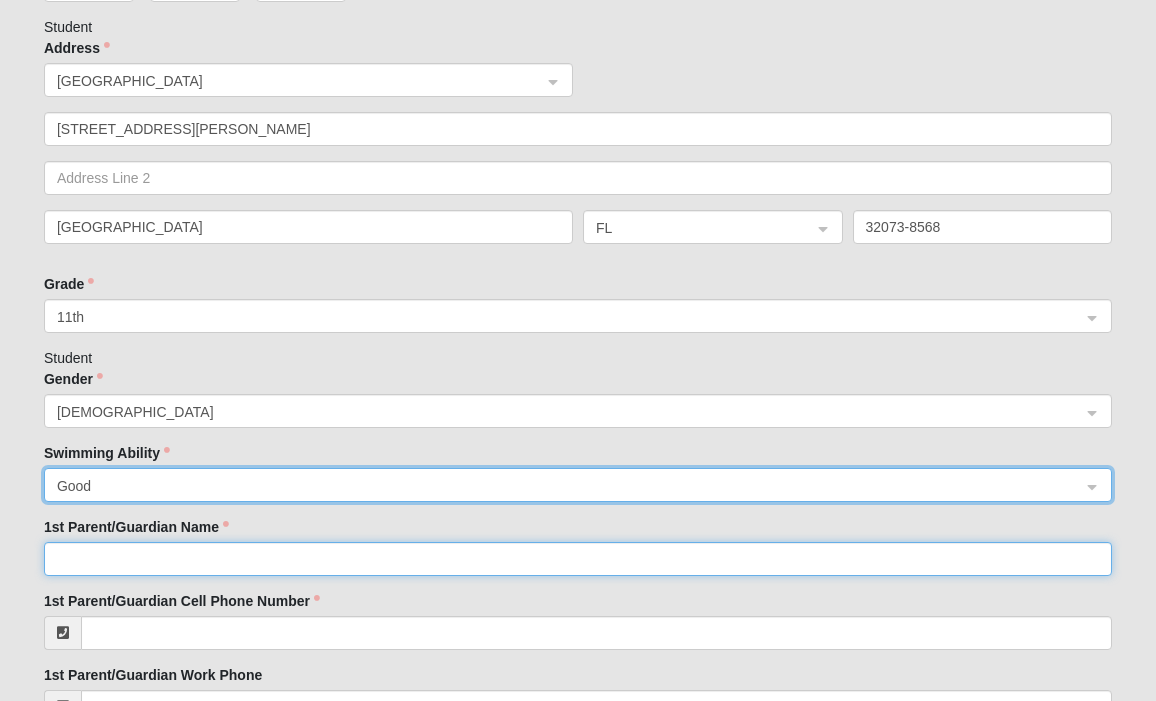 click on "1st Parent/Guardian Name" 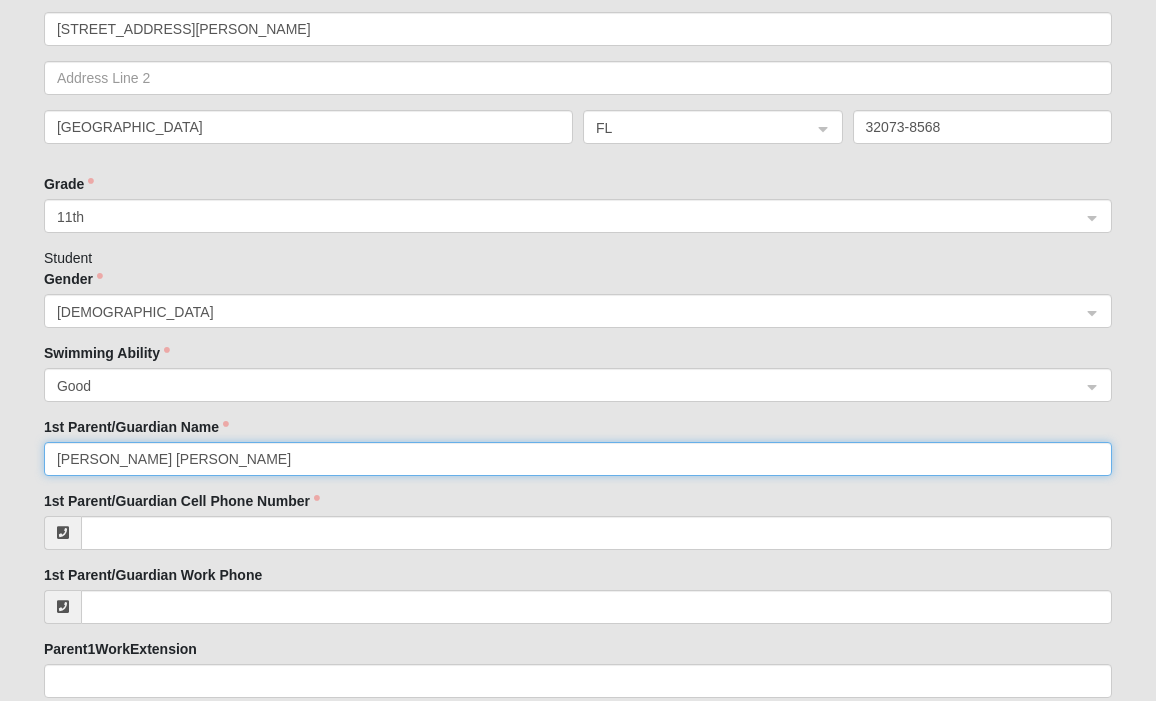 scroll, scrollTop: 1305, scrollLeft: 0, axis: vertical 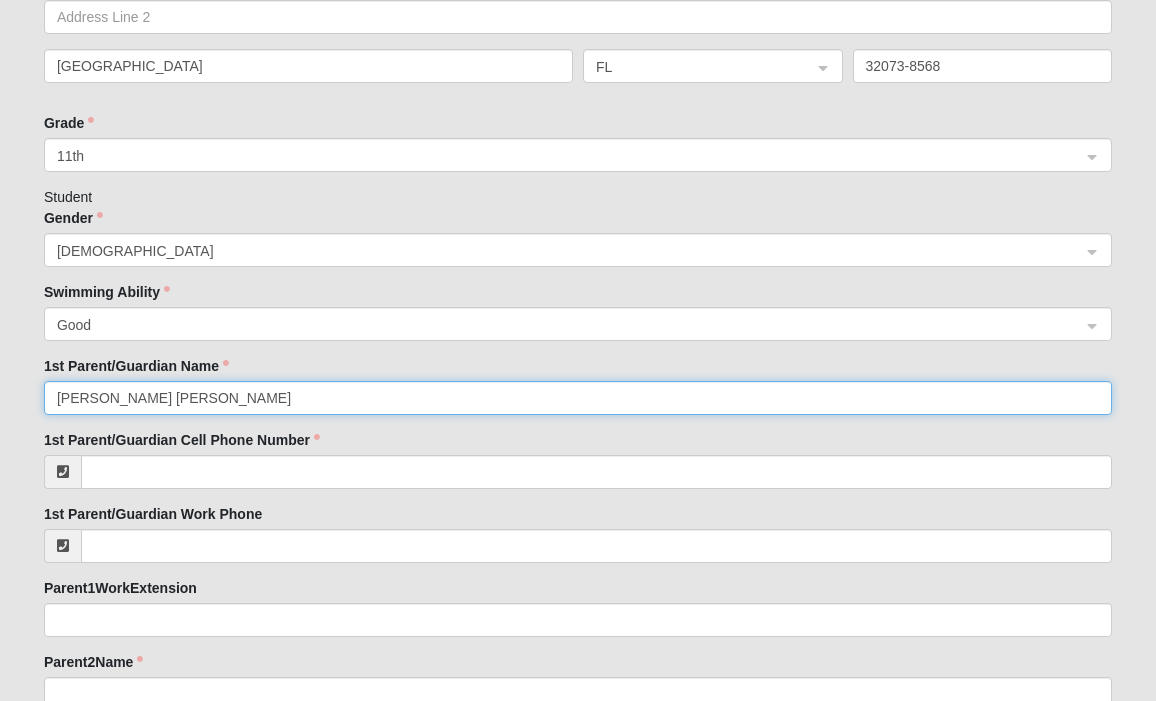 type on "[PERSON_NAME] [PERSON_NAME]" 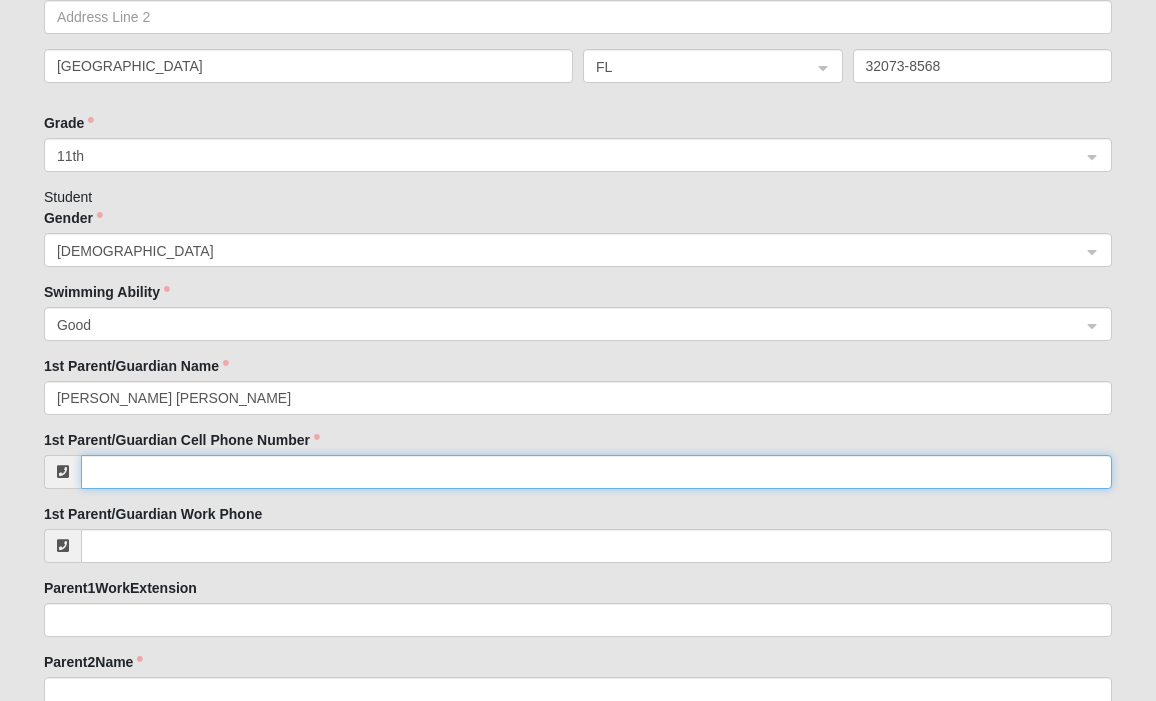 click on "1st Parent/Guardian Cell Phone Number" at bounding box center [596, 472] 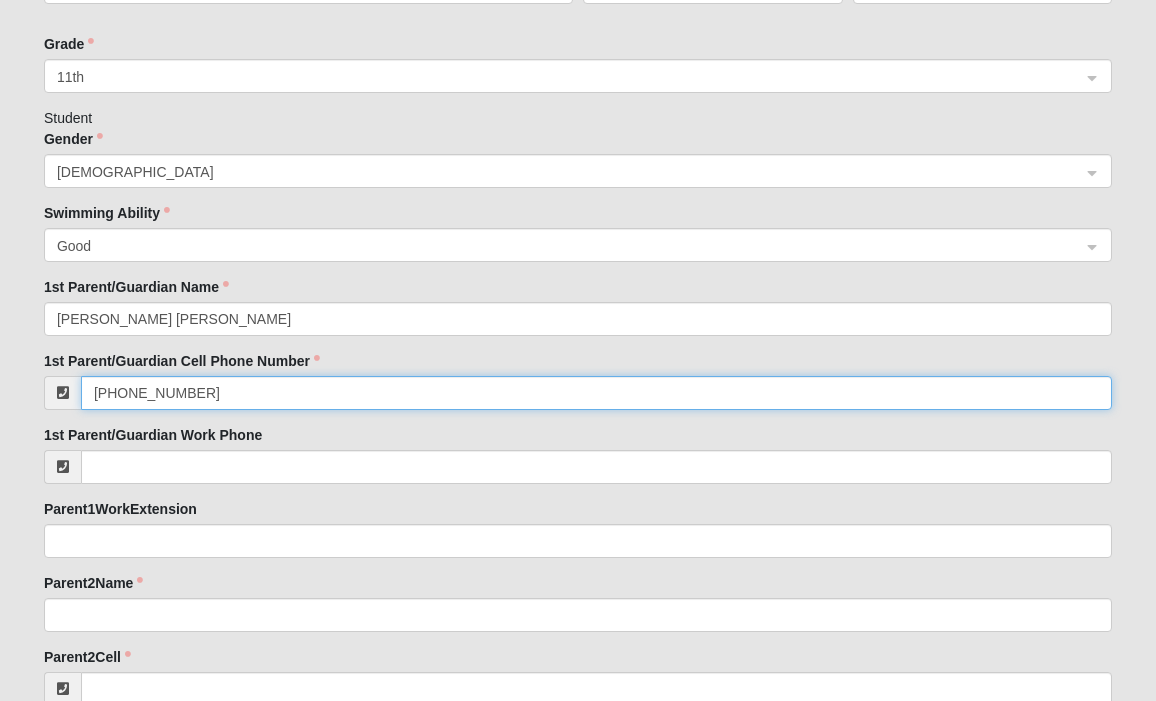 scroll, scrollTop: 1447, scrollLeft: 0, axis: vertical 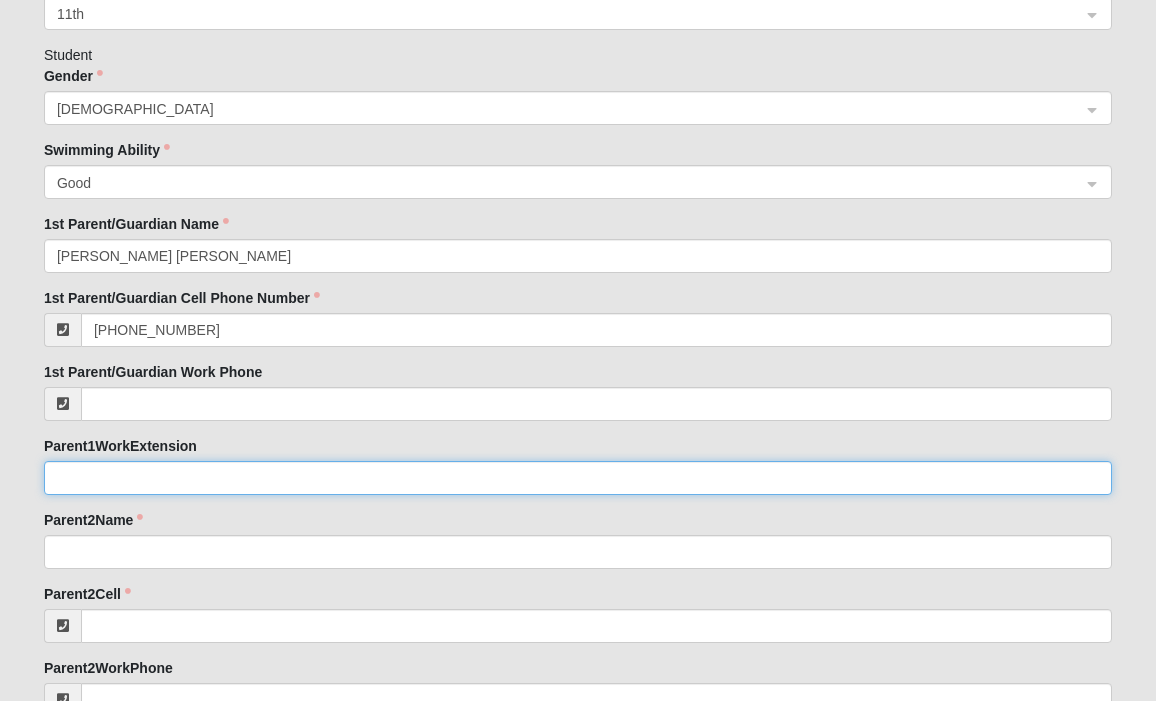 click on "Parent1WorkExtension" 